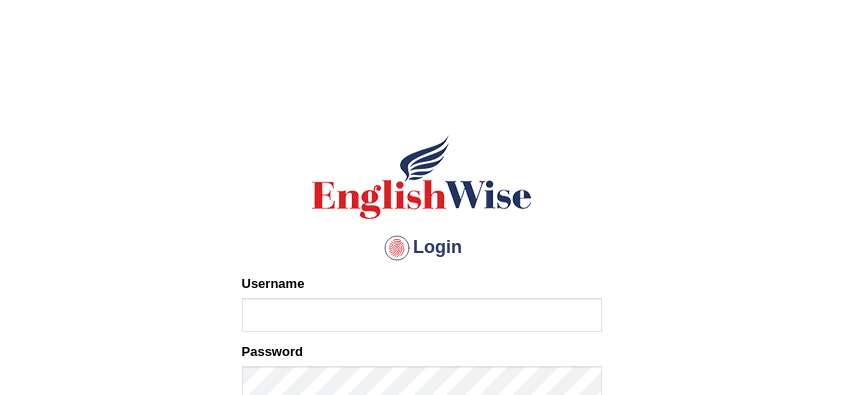 scroll, scrollTop: 0, scrollLeft: 0, axis: both 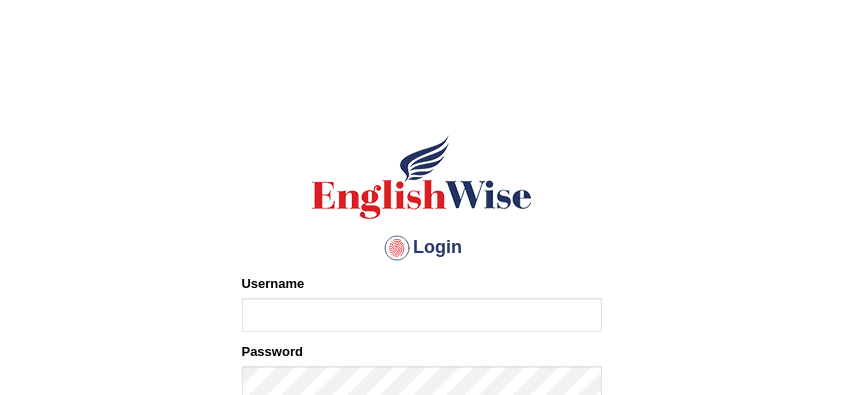 click on "Username" at bounding box center [422, 315] 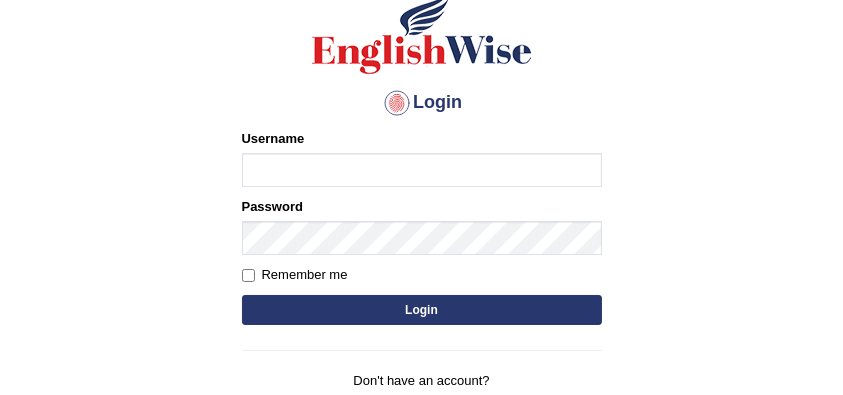 scroll, scrollTop: 200, scrollLeft: 0, axis: vertical 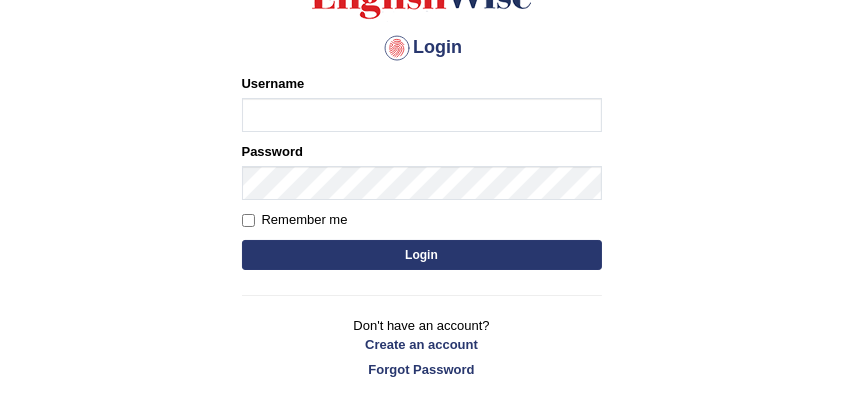 click on "Login
Please fix the following errors:
Username
Password
Remember me
Login
Don't have an account?
Create an account
Forgot Password" at bounding box center (422, 155) 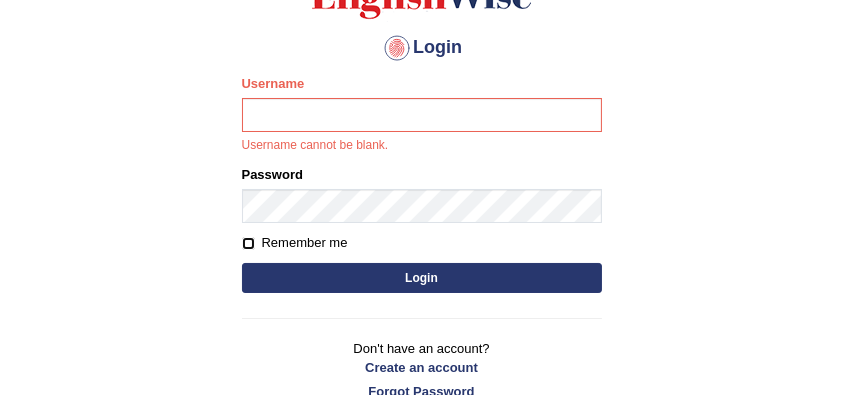 click on "Remember me" at bounding box center (248, 243) 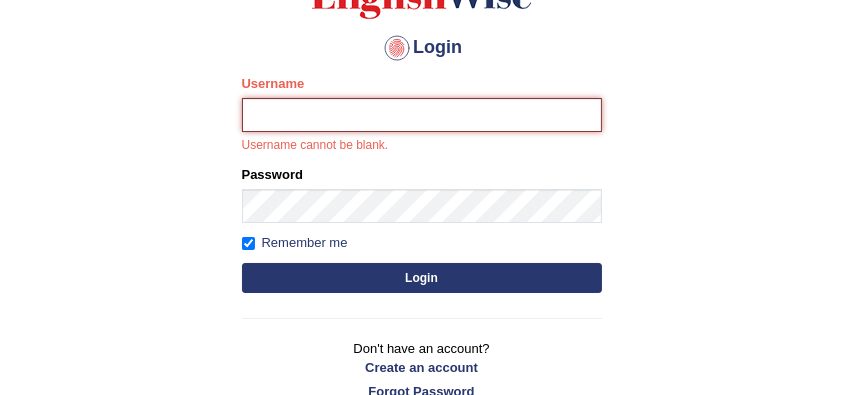 click on "Username" at bounding box center [422, 115] 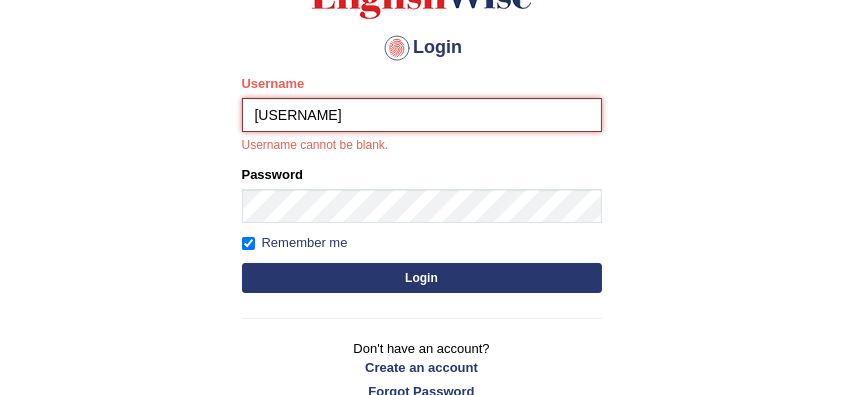 type on "LawrenceFC" 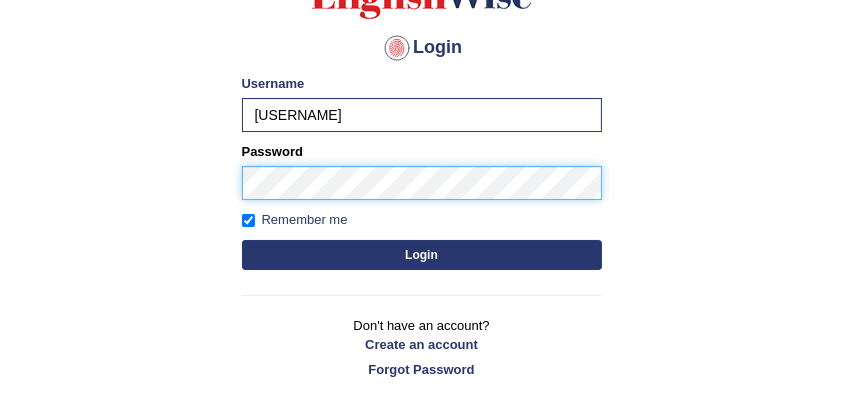 click on "Login" at bounding box center (422, 255) 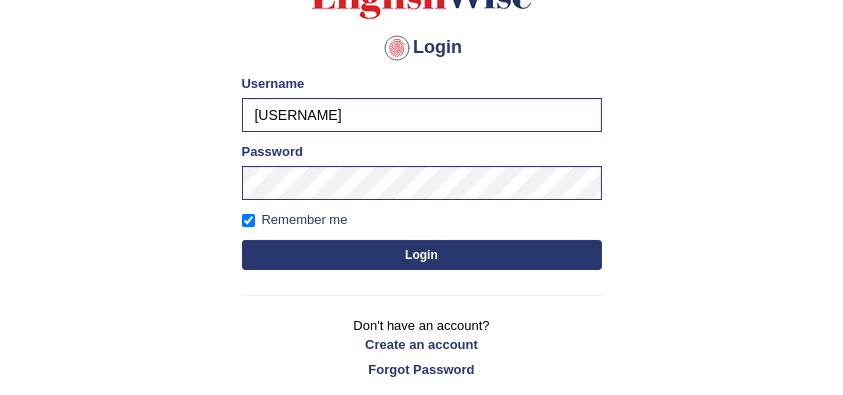 click on "Login" at bounding box center (422, 255) 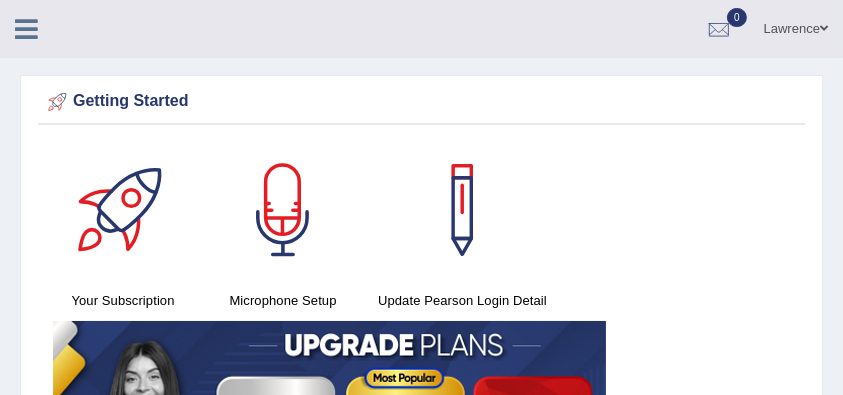scroll, scrollTop: 4, scrollLeft: 0, axis: vertical 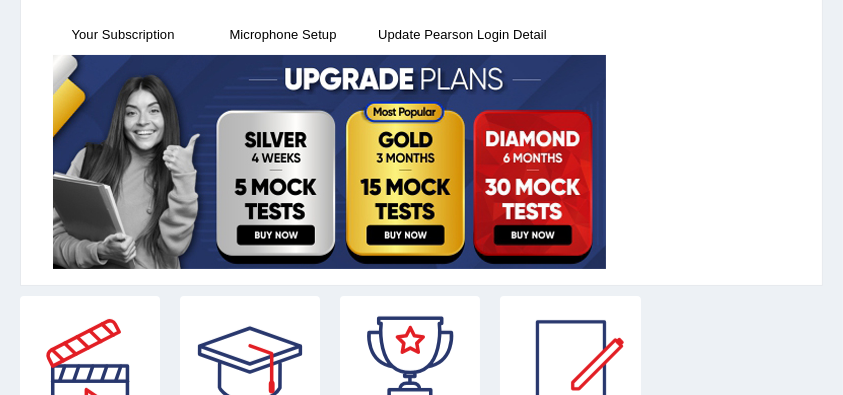 click at bounding box center [329, 162] 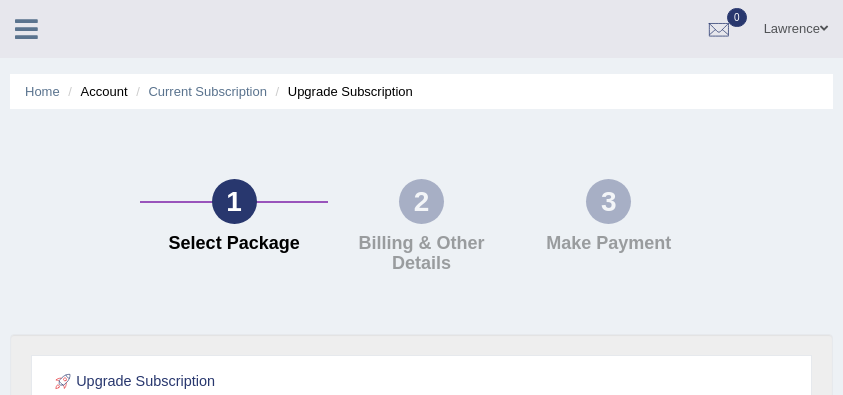 scroll, scrollTop: 0, scrollLeft: 0, axis: both 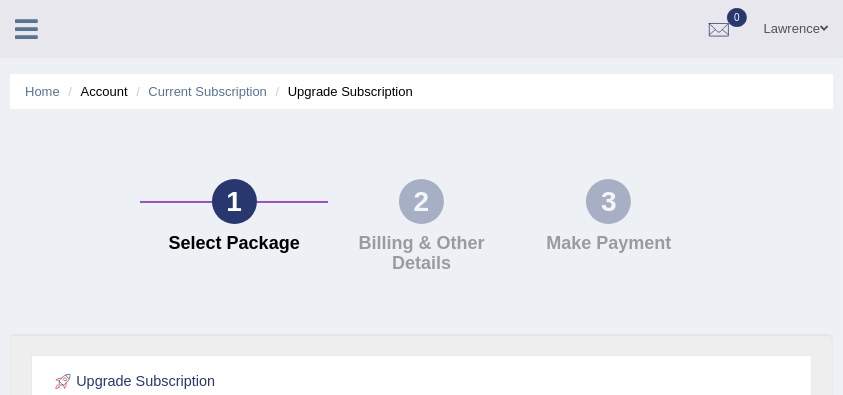 click on "Current Subscription" at bounding box center [207, 91] 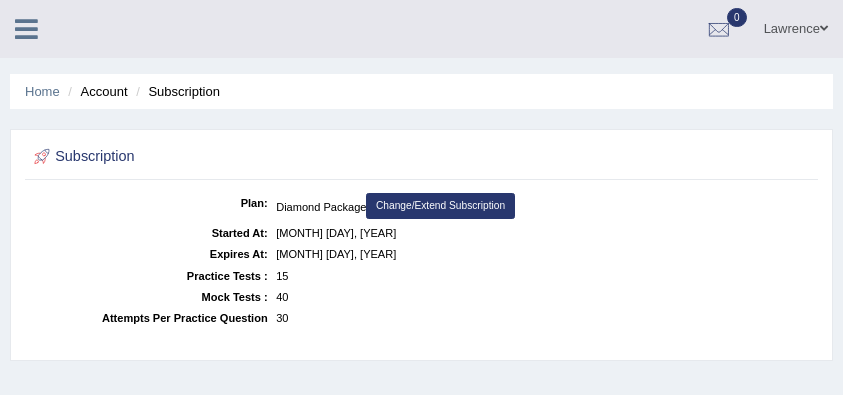 scroll, scrollTop: 0, scrollLeft: 0, axis: both 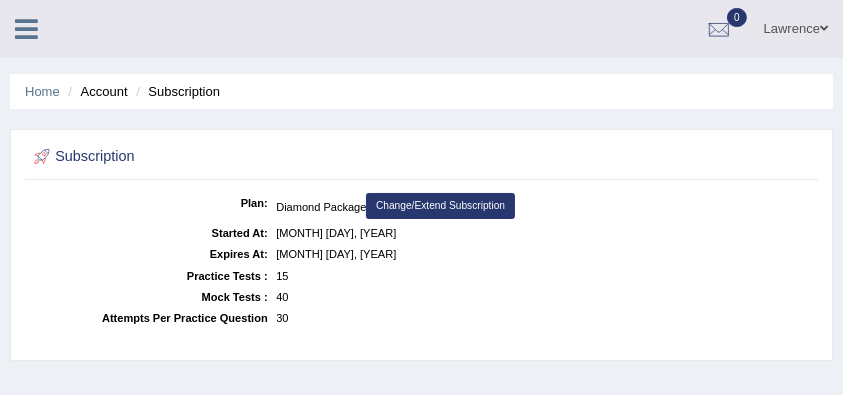 click on "Change/Extend Subscription" at bounding box center (440, 206) 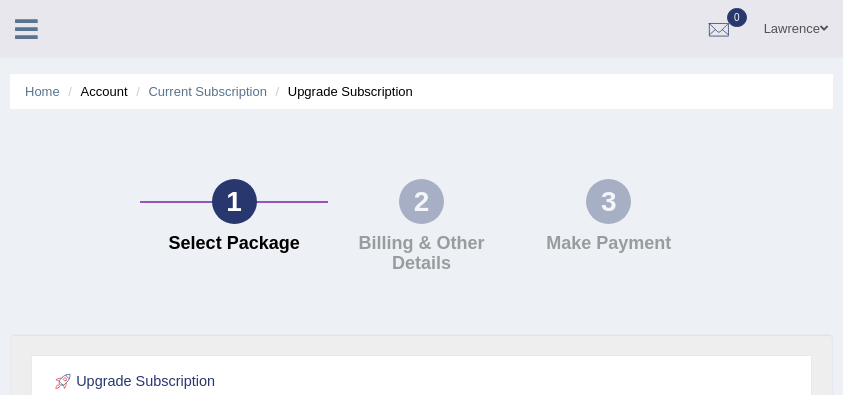 scroll, scrollTop: 0, scrollLeft: 0, axis: both 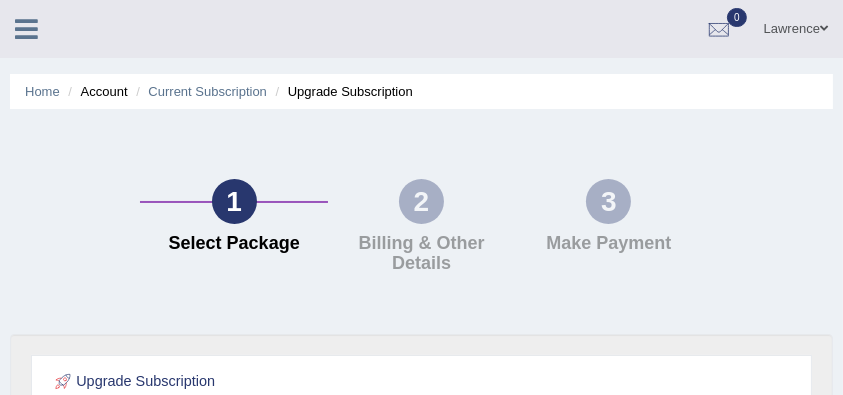 click on "Home" at bounding box center (42, 91) 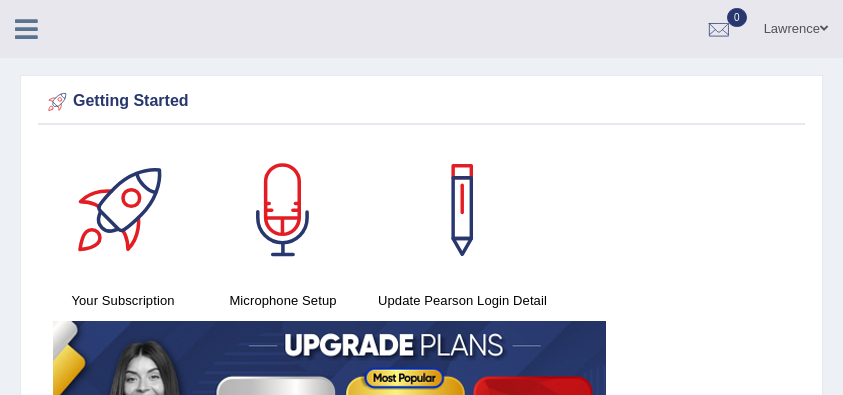 scroll, scrollTop: 0, scrollLeft: 0, axis: both 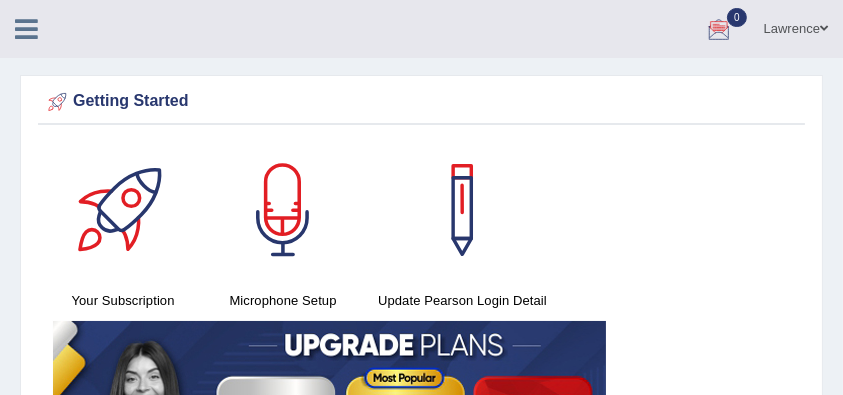 click at bounding box center [26, 29] 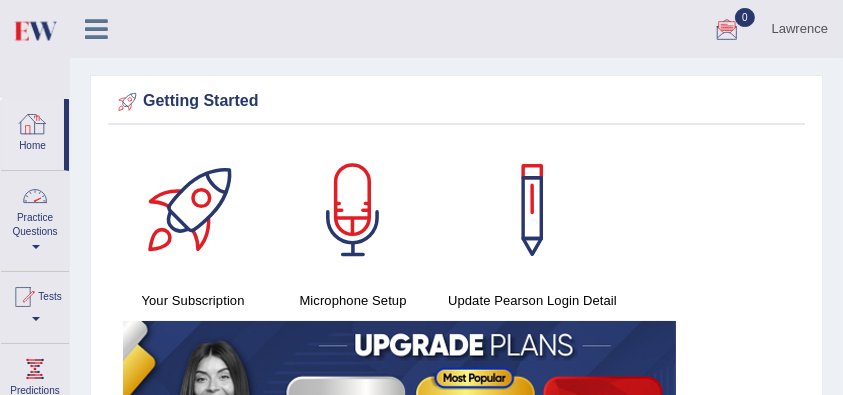 click on "Practice Questions" at bounding box center (35, 218) 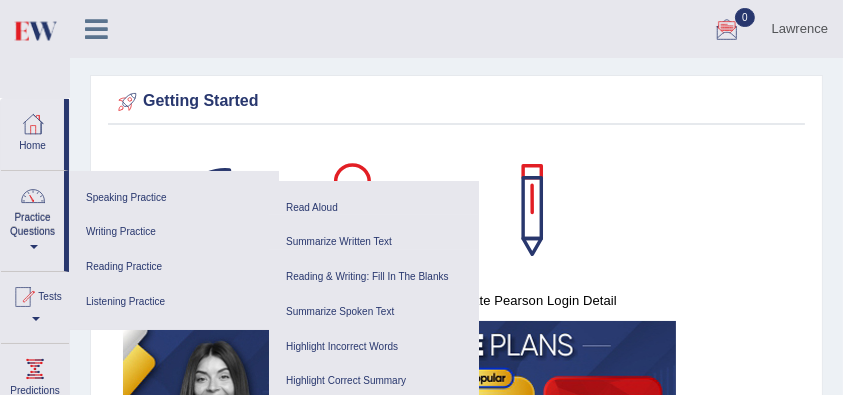 click on "Writing Practice" at bounding box center (174, 232) 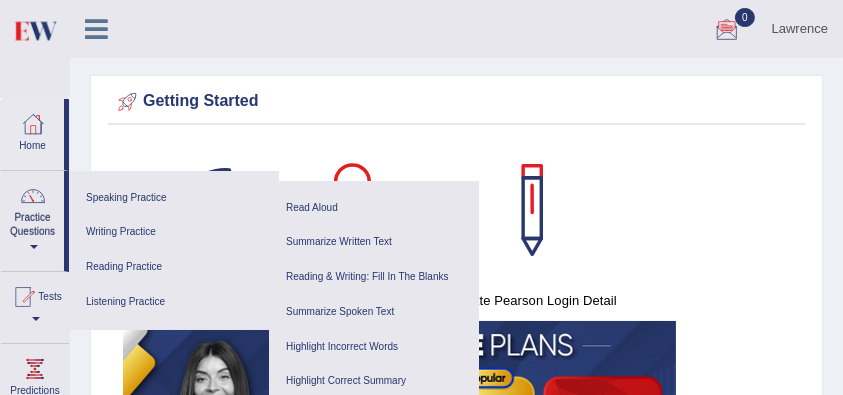 click on "Writing Practice" at bounding box center (174, 232) 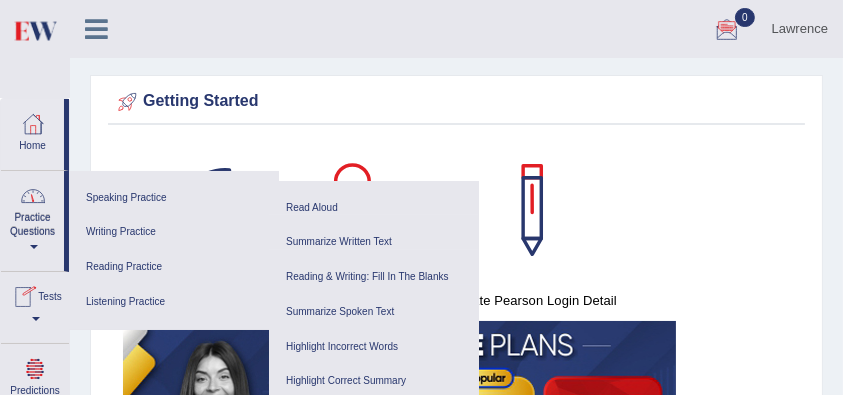 click on "Writing Practice" at bounding box center [174, 232] 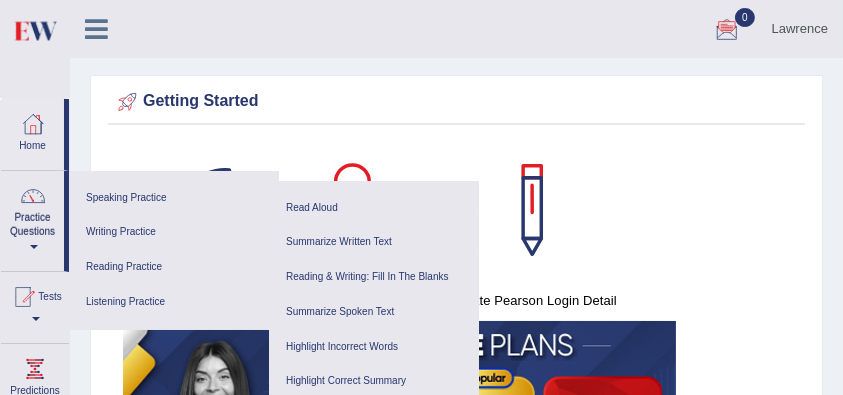 click on "Writing Practice" at bounding box center (174, 232) 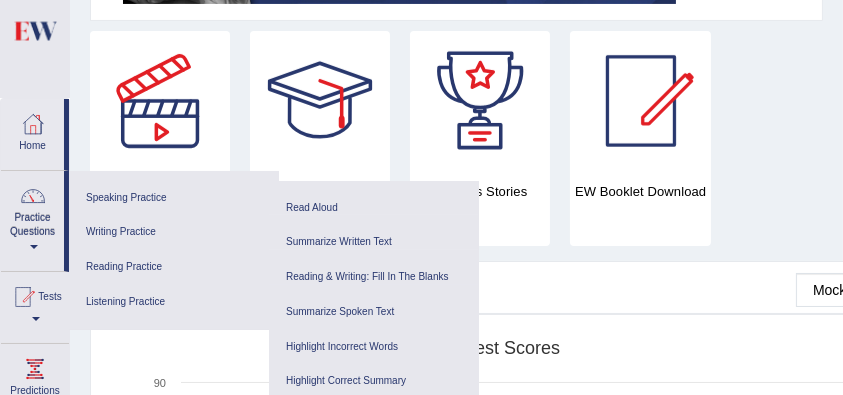 scroll, scrollTop: 533, scrollLeft: 0, axis: vertical 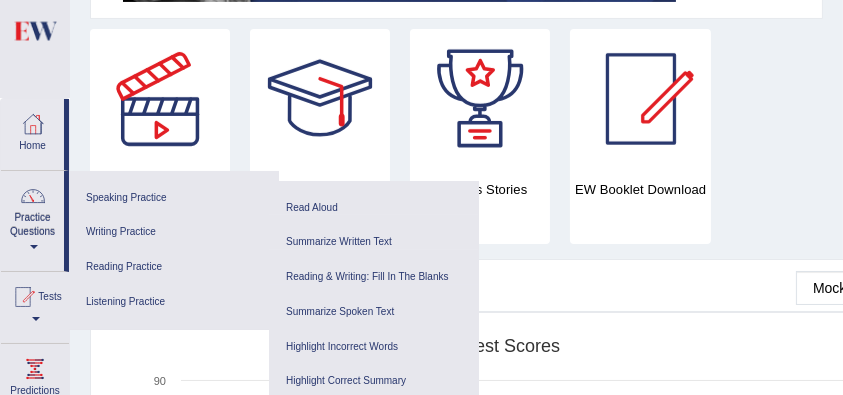 click on "Strategy Videos
Book PTE Exam
Success Stories
EW Booklet Download" at bounding box center (513, 144) 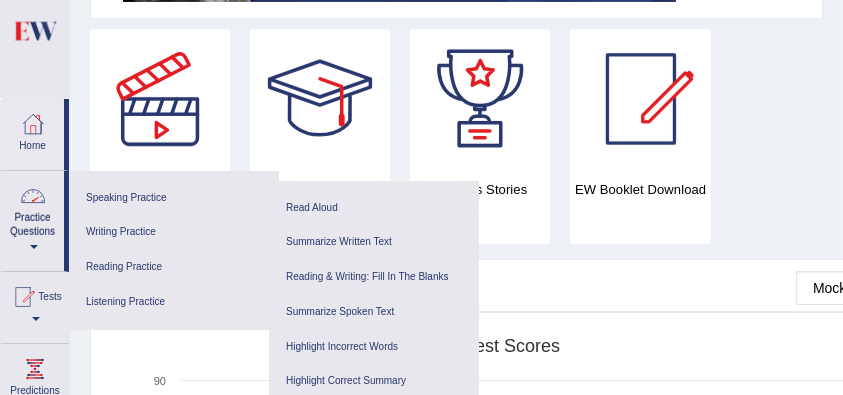 click on "Practice Questions" at bounding box center (32, 218) 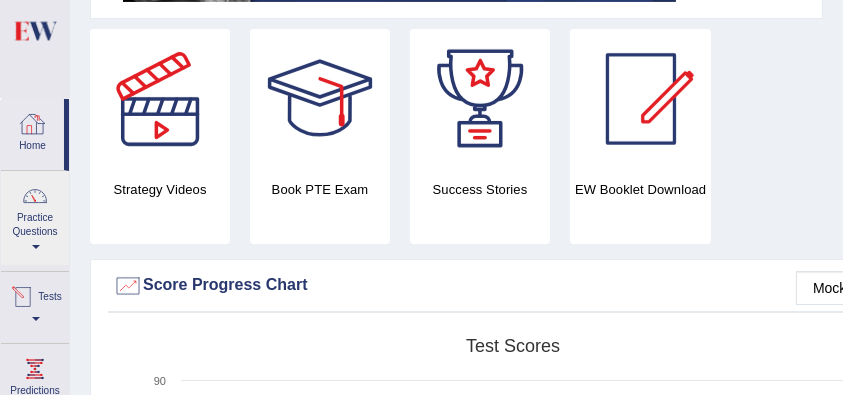 click on "Home" at bounding box center [32, 131] 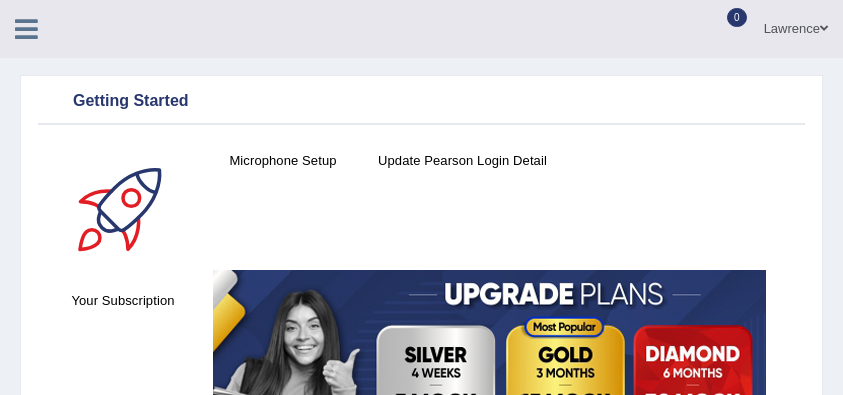 scroll, scrollTop: 0, scrollLeft: 0, axis: both 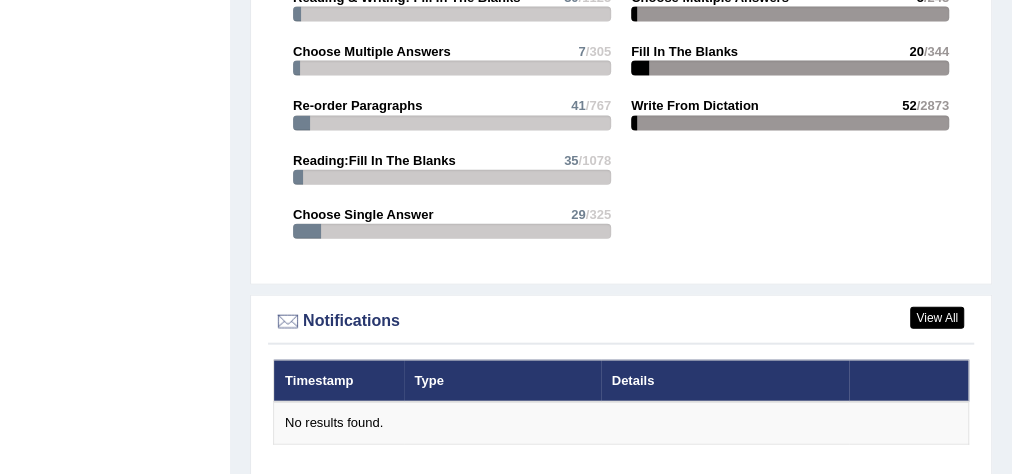 drag, startPoint x: 852, startPoint y: 10, endPoint x: 72, endPoint y: 208, distance: 804.73846 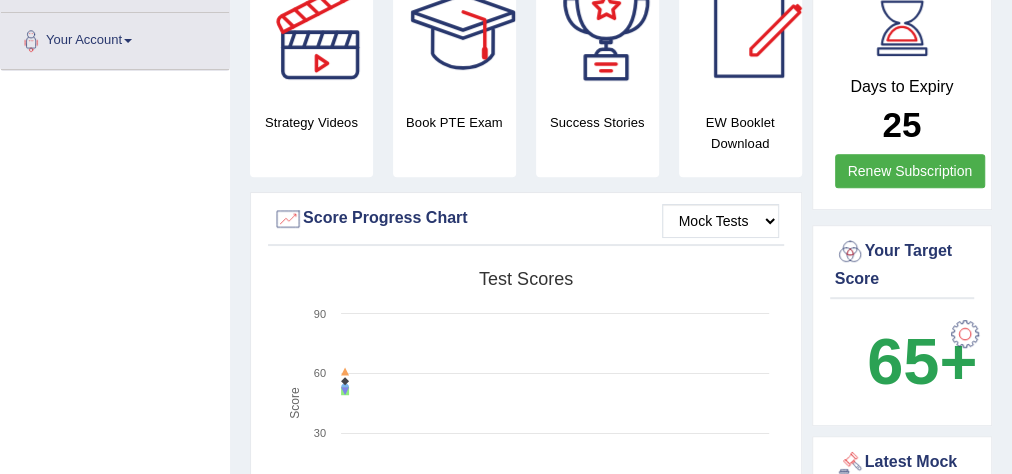 scroll, scrollTop: 49, scrollLeft: 0, axis: vertical 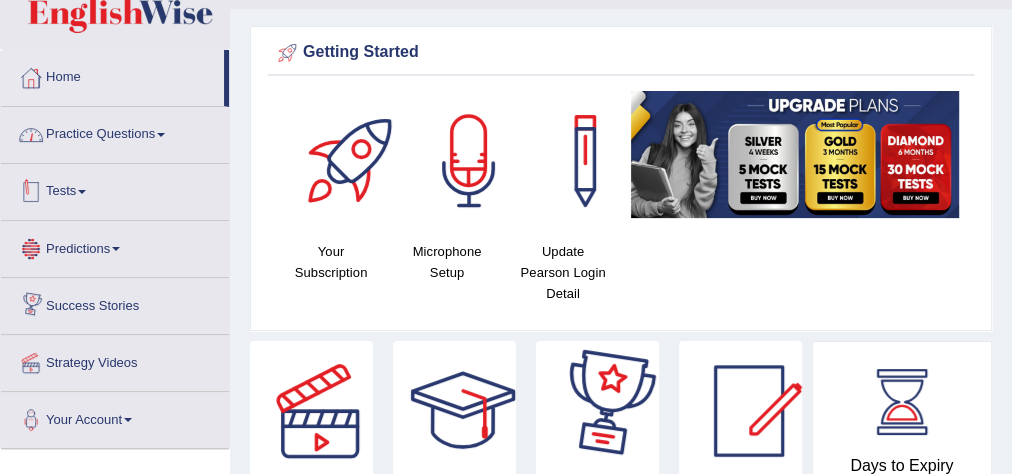 click on "Practice Questions" at bounding box center (115, 132) 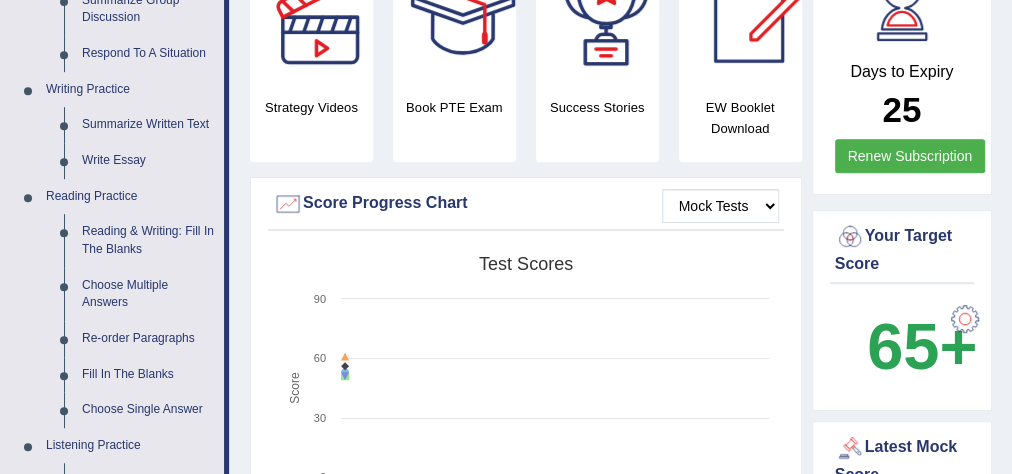 scroll, scrollTop: 449, scrollLeft: 0, axis: vertical 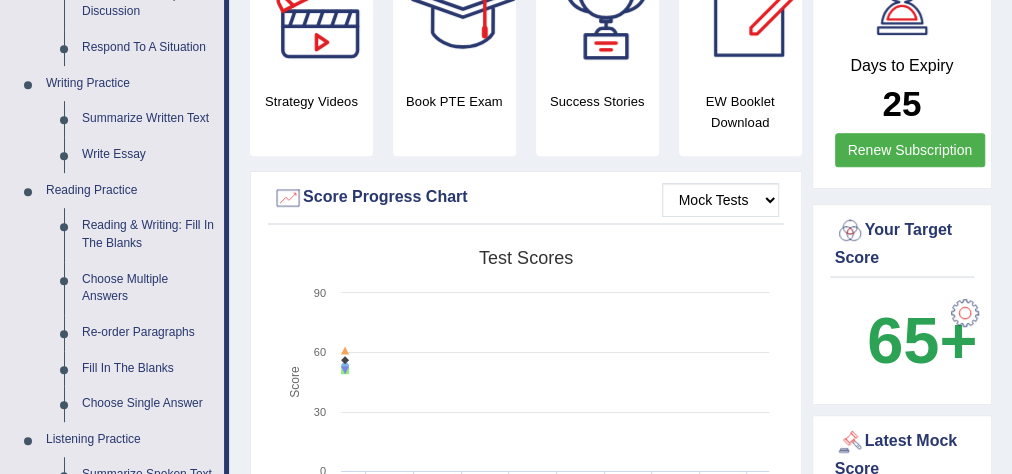 click on "Write Essay" at bounding box center [148, 155] 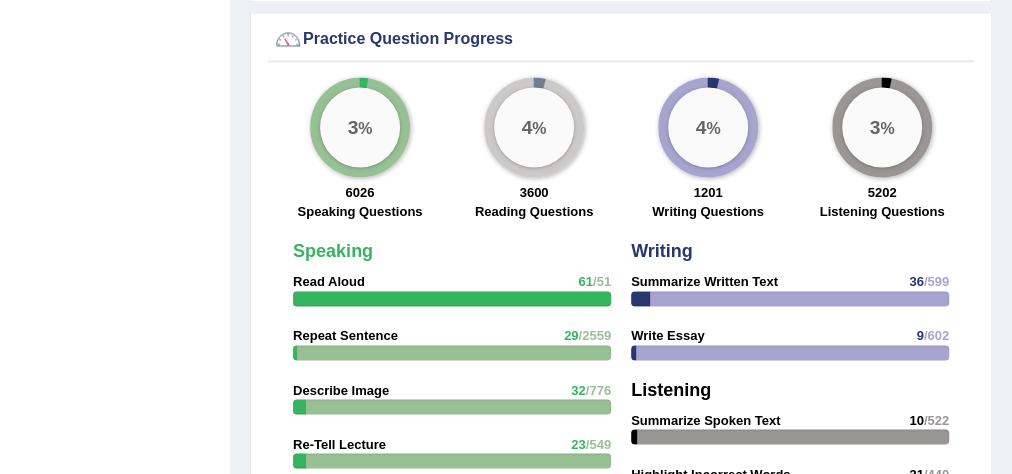 scroll, scrollTop: 1493, scrollLeft: 0, axis: vertical 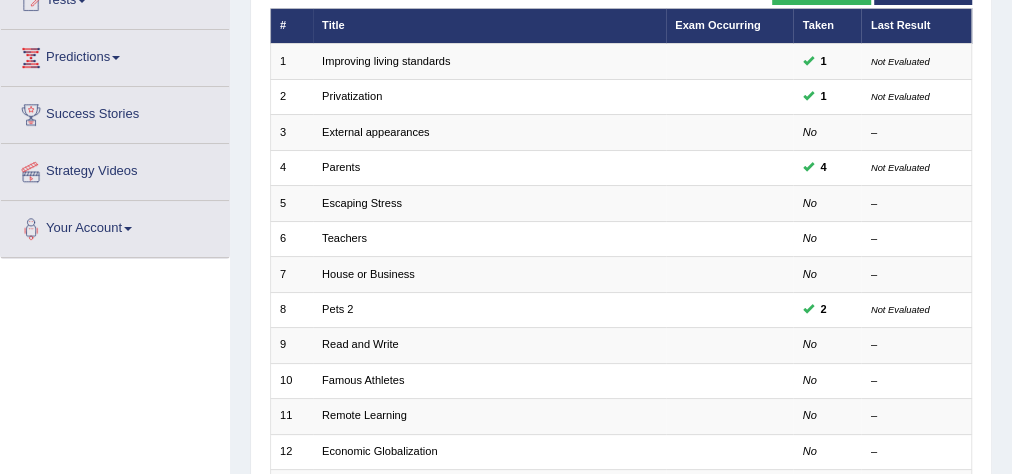 click on "Escaping Stress" at bounding box center (362, 203) 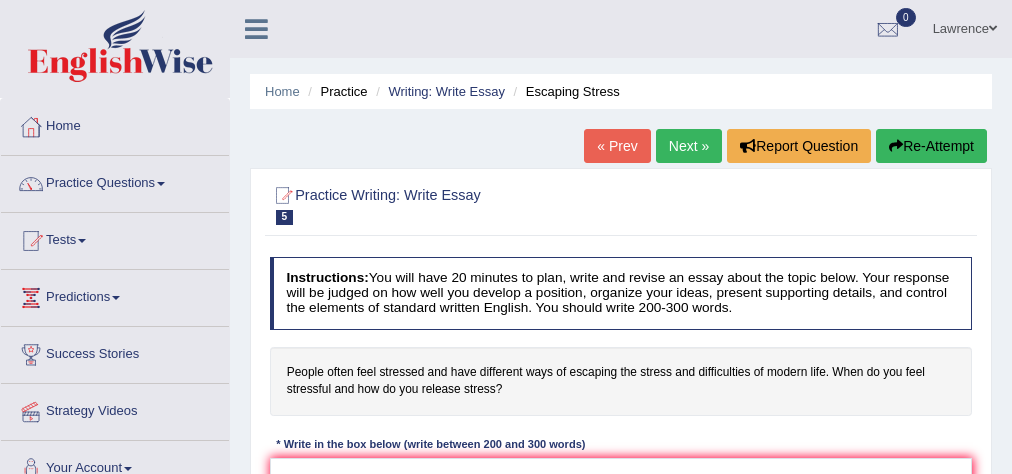 scroll, scrollTop: 0, scrollLeft: 0, axis: both 